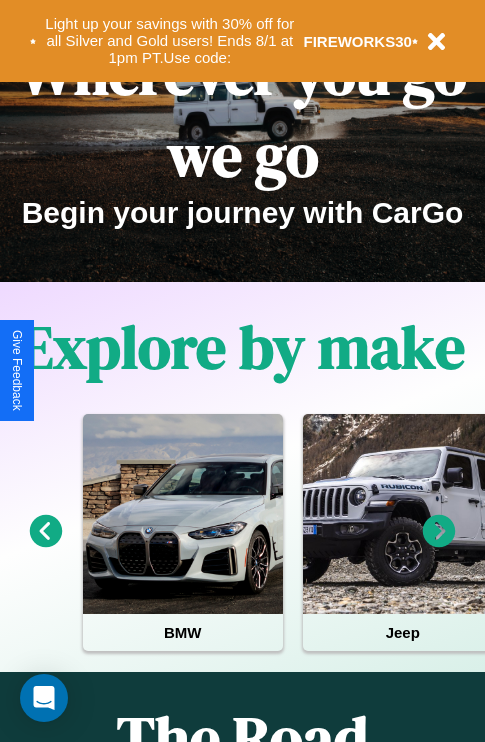 scroll, scrollTop: 308, scrollLeft: 0, axis: vertical 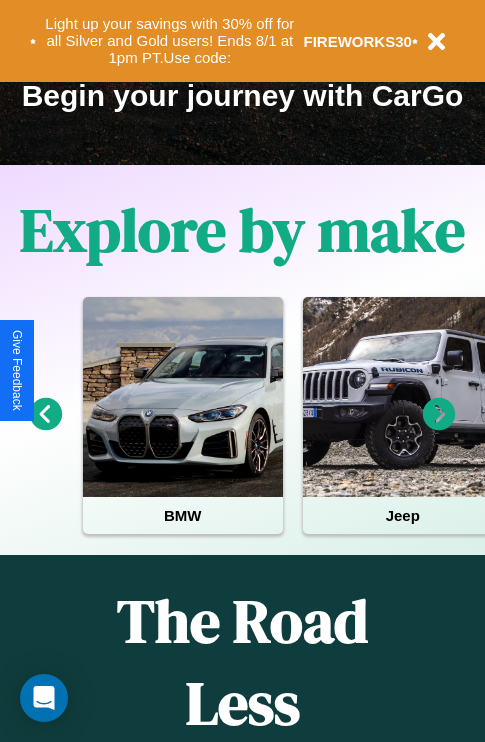 click 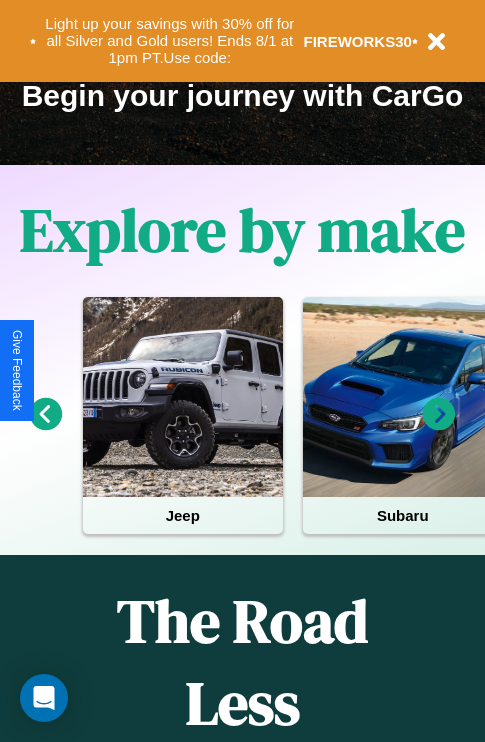 click 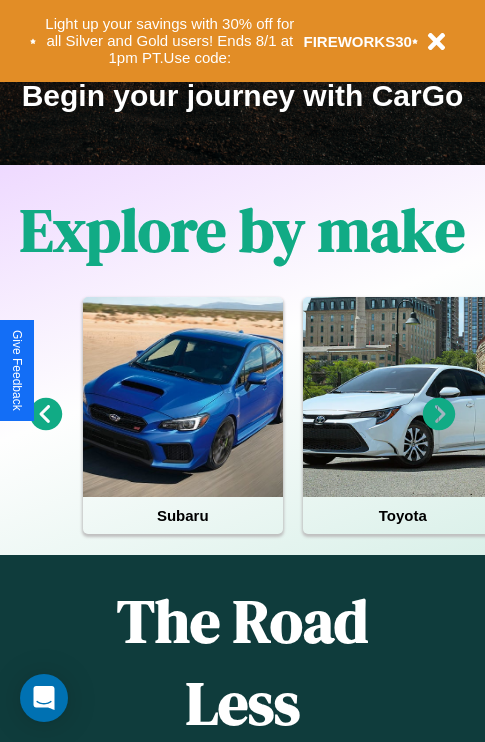 click 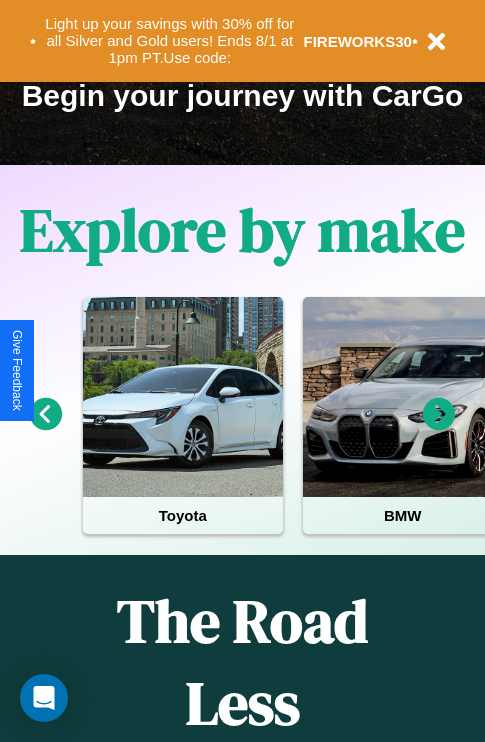 click 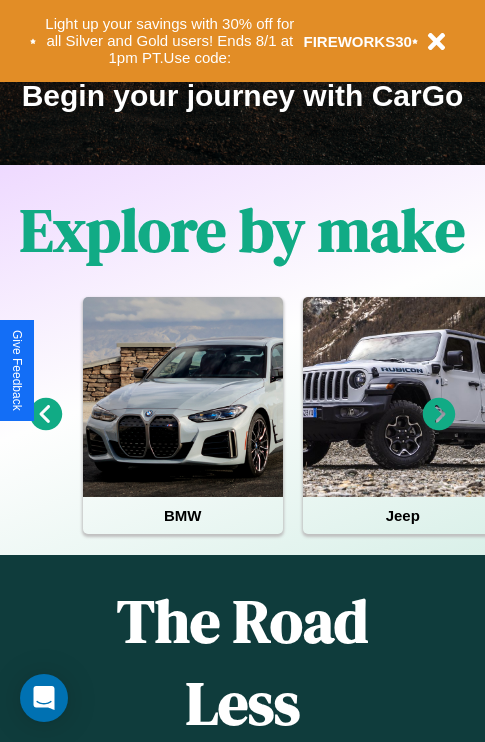 click 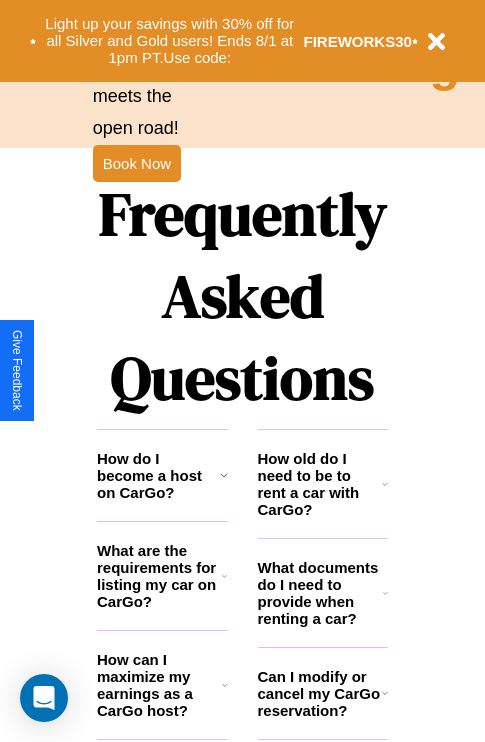 scroll, scrollTop: 2423, scrollLeft: 0, axis: vertical 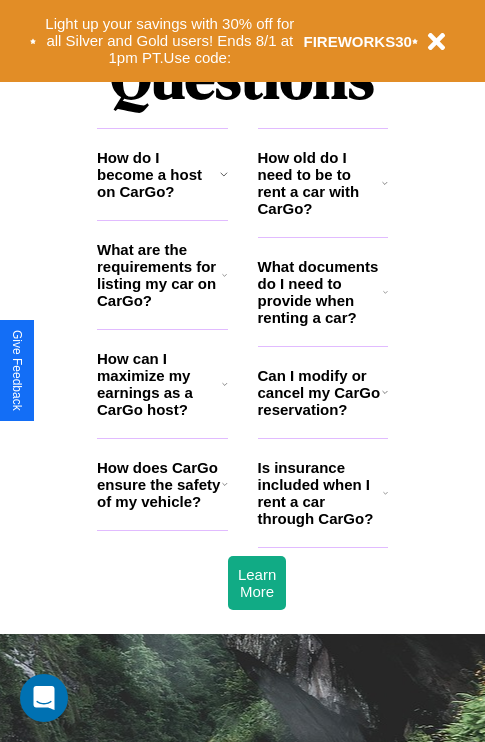 click on "What are the requirements for listing my car on CarGo?" at bounding box center (159, 275) 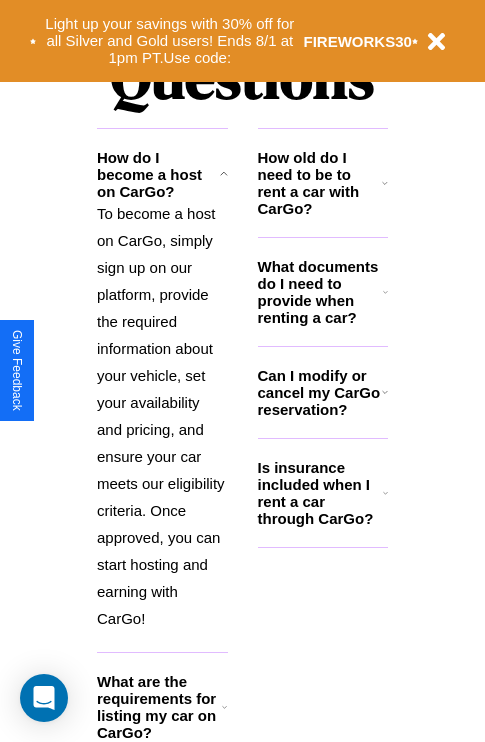 click 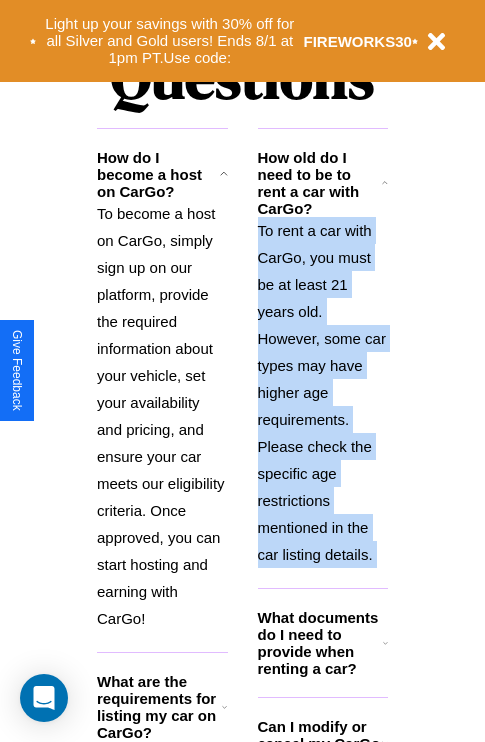 scroll, scrollTop: 2538, scrollLeft: 0, axis: vertical 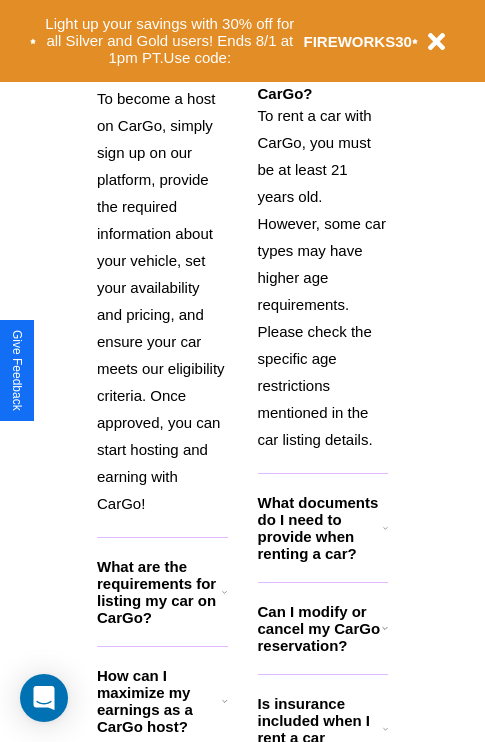 click 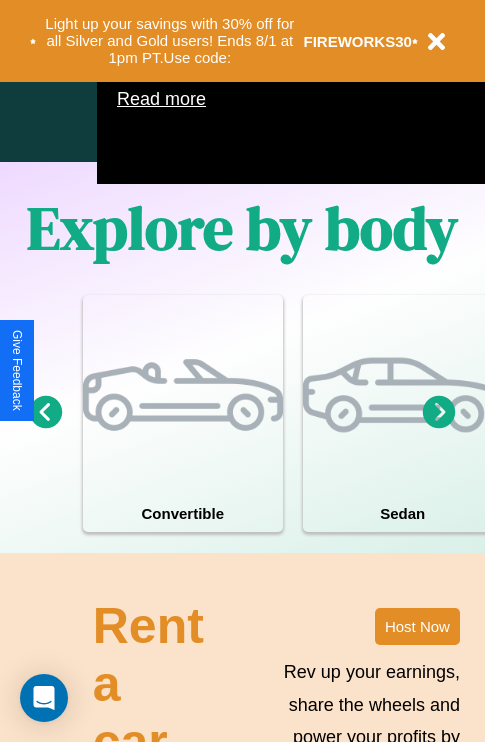 scroll, scrollTop: 0, scrollLeft: 0, axis: both 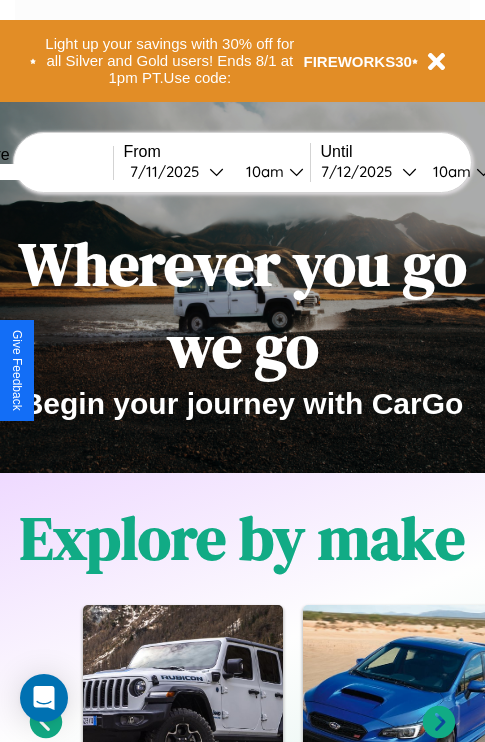 click at bounding box center (38, 172) 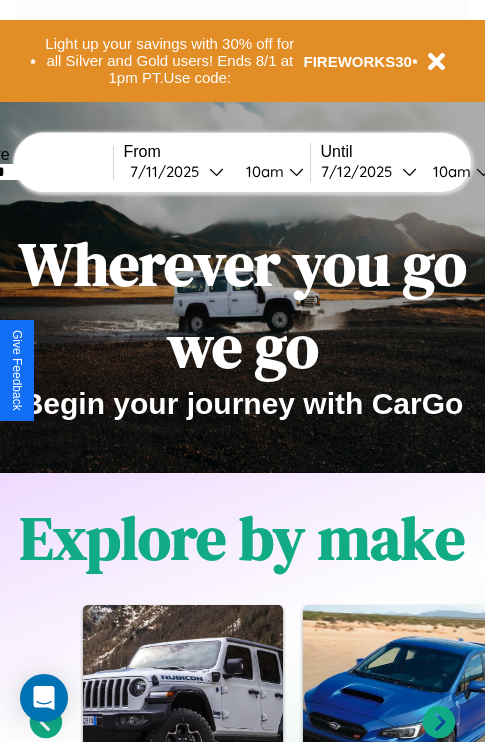 type on "*******" 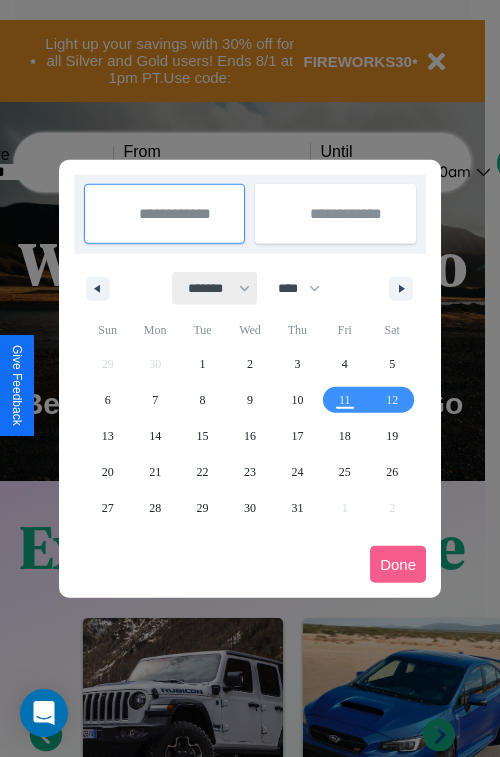 click on "******* ******** ***** ***** *** **** **** ****** ********* ******* ******** ********" at bounding box center (215, 288) 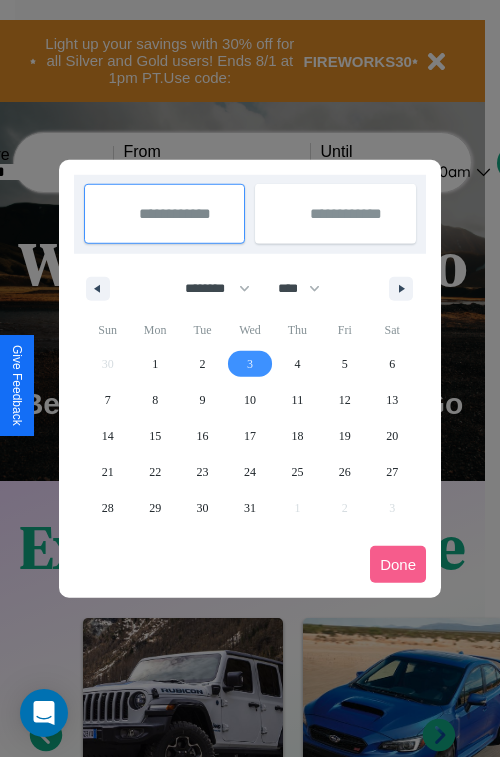 click on "3" at bounding box center [250, 364] 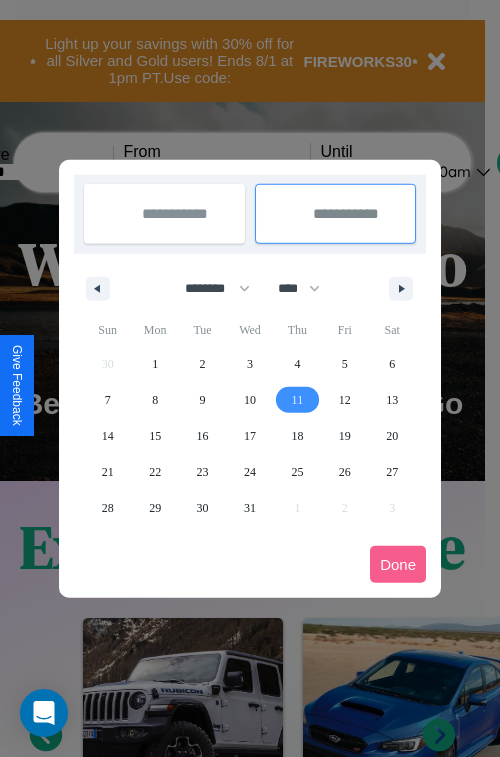 click on "11" at bounding box center [298, 400] 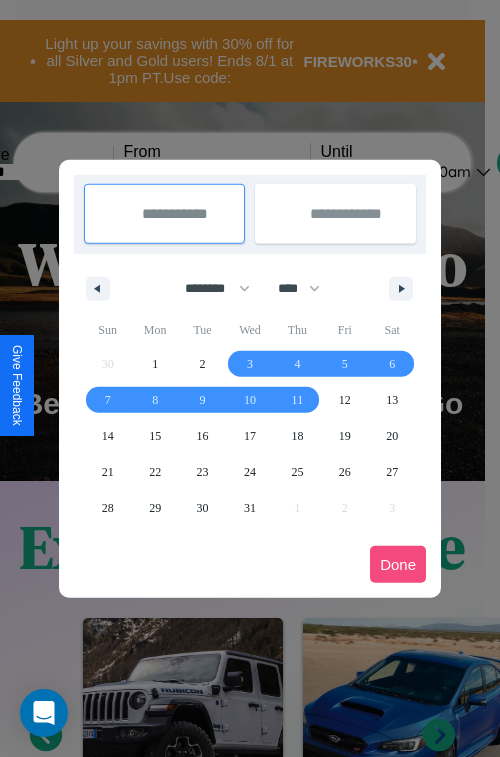 click on "Done" at bounding box center [398, 564] 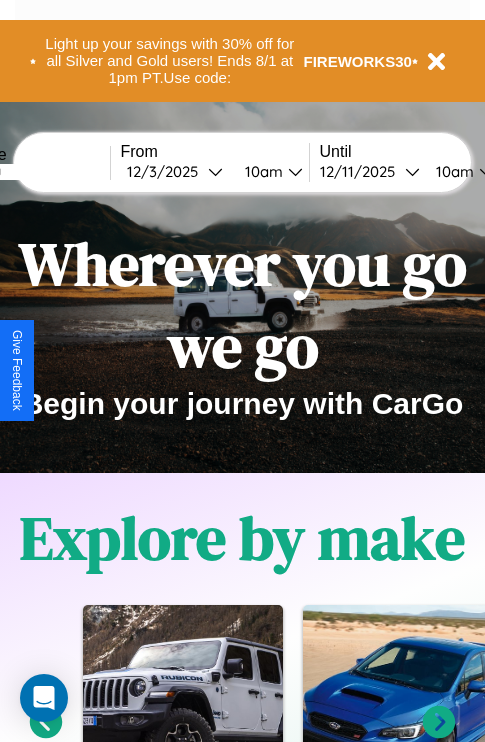 scroll, scrollTop: 0, scrollLeft: 76, axis: horizontal 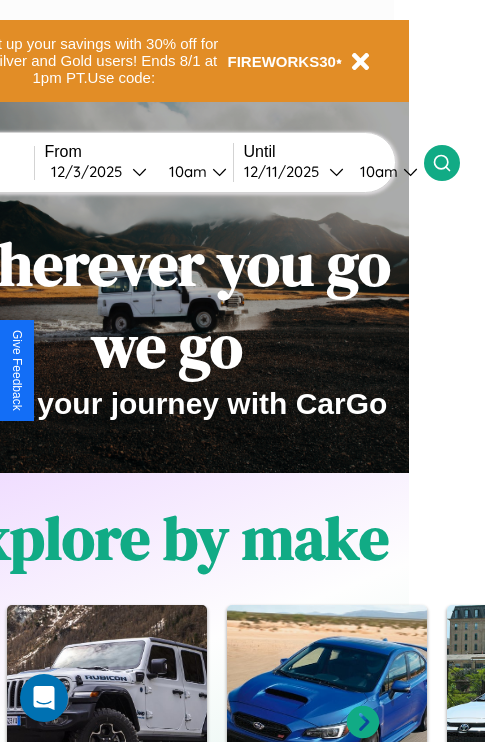 click 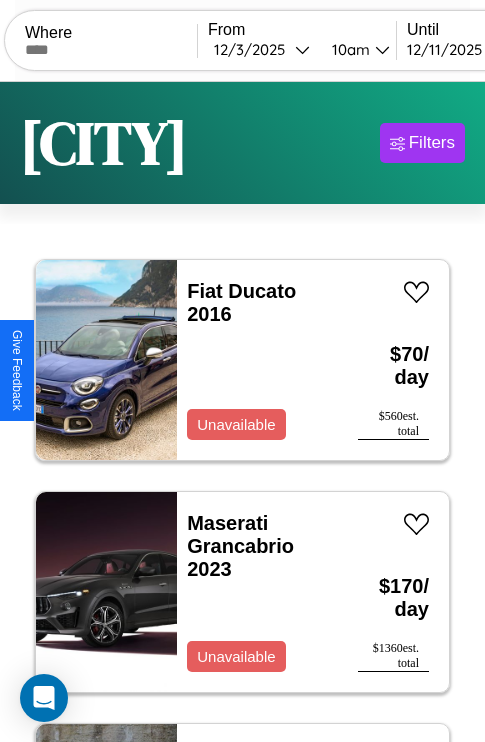 scroll, scrollTop: 95, scrollLeft: 0, axis: vertical 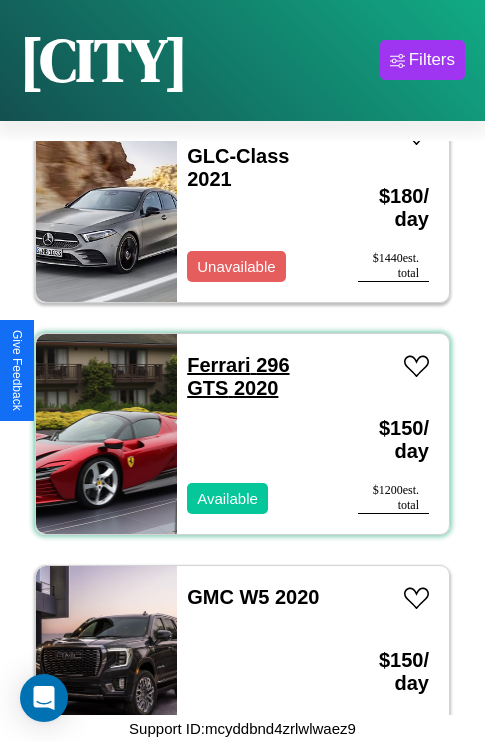 click on "Ferrari   296 GTS   2020" at bounding box center (238, 376) 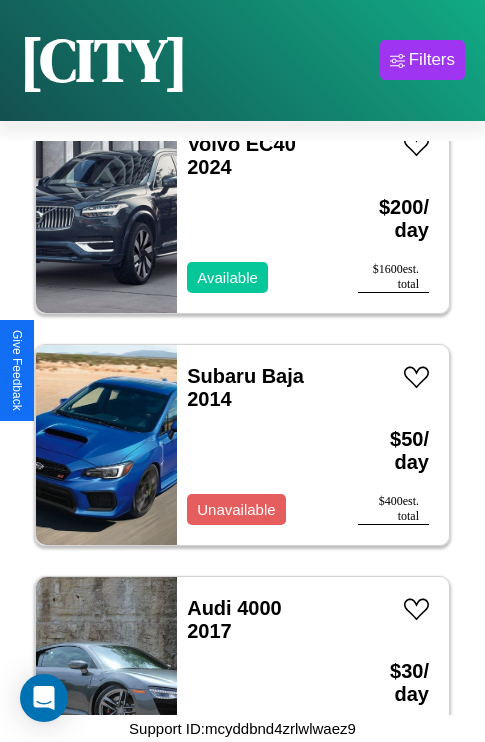scroll, scrollTop: 25595, scrollLeft: 0, axis: vertical 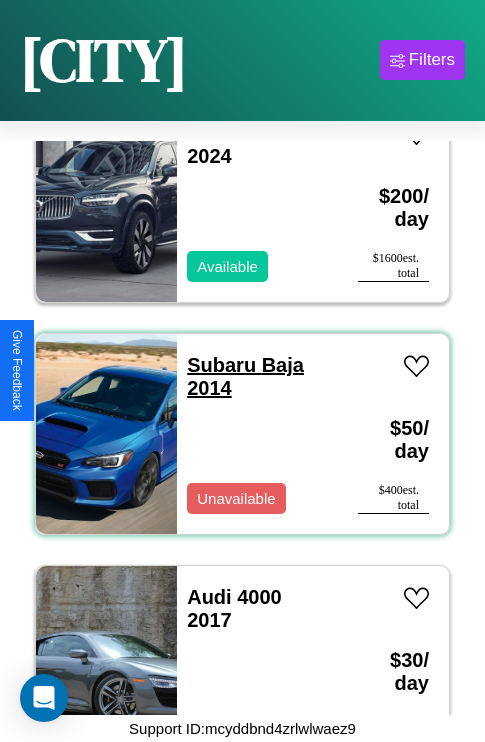 click on "Subaru   Baja   2014" at bounding box center [245, 376] 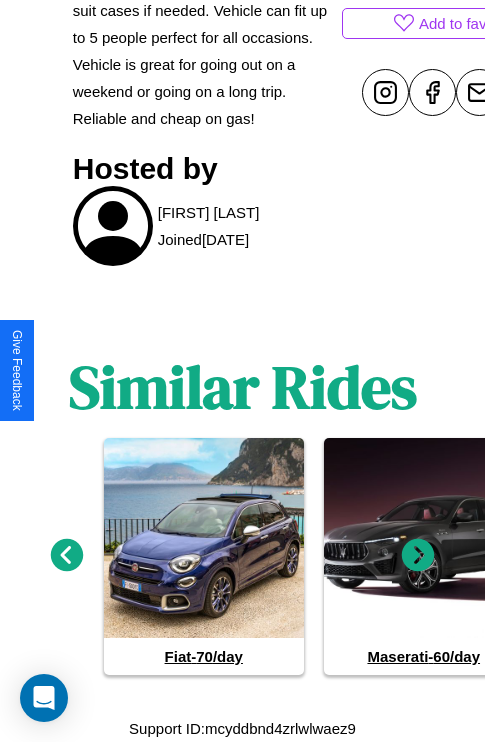 scroll, scrollTop: 1002, scrollLeft: 0, axis: vertical 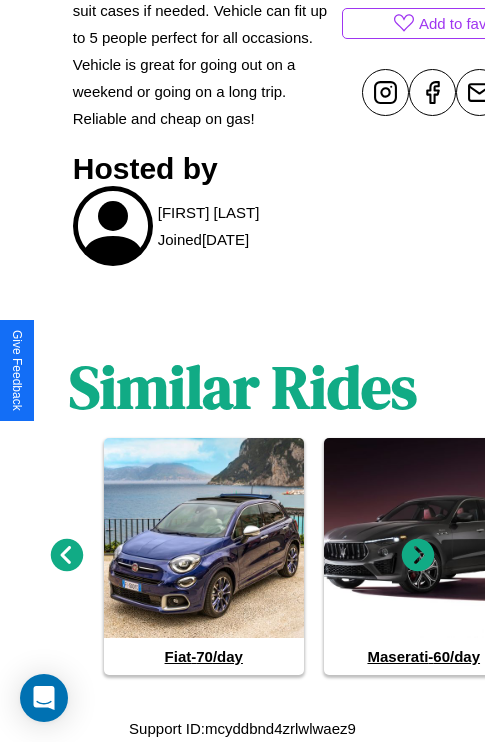 click 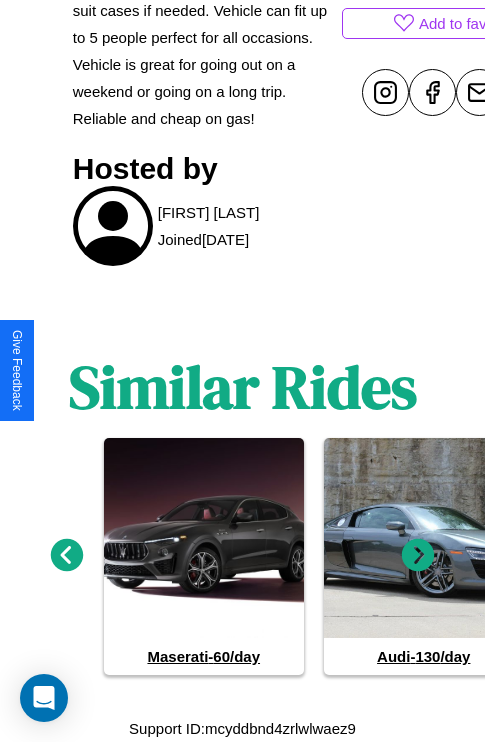 click 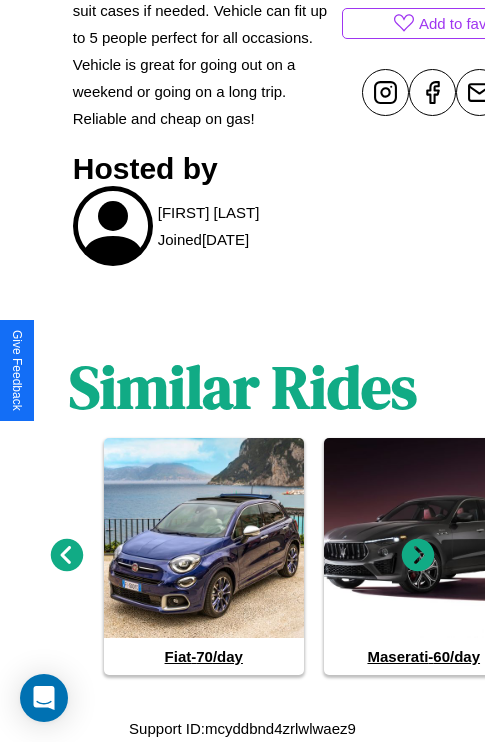 click 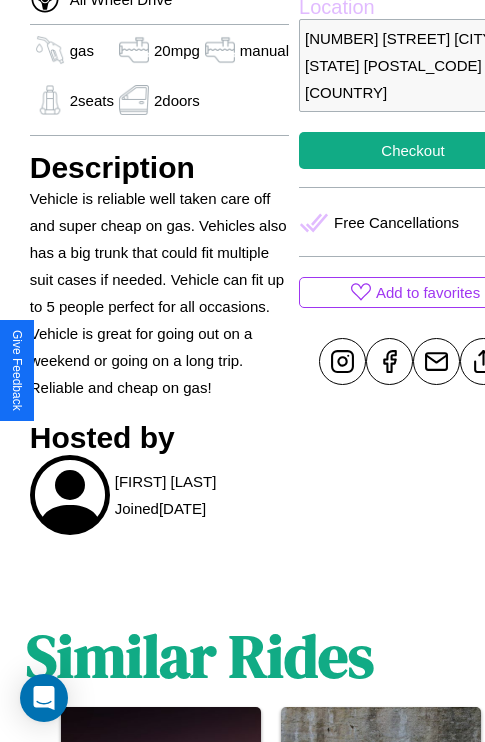 scroll, scrollTop: 669, scrollLeft: 48, axis: both 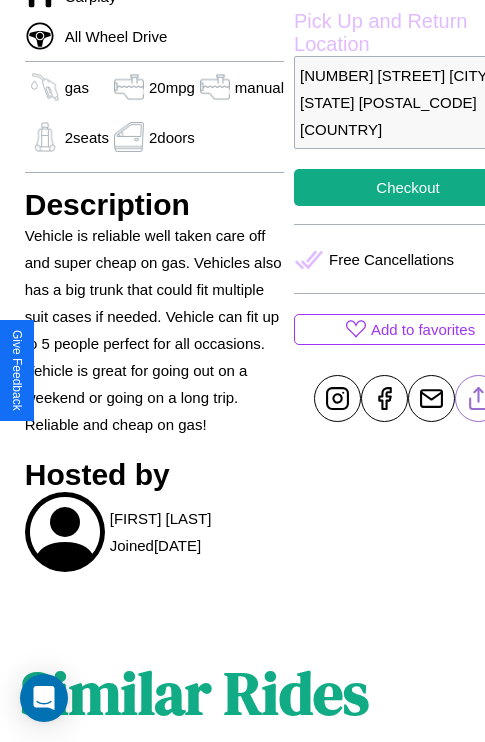 click 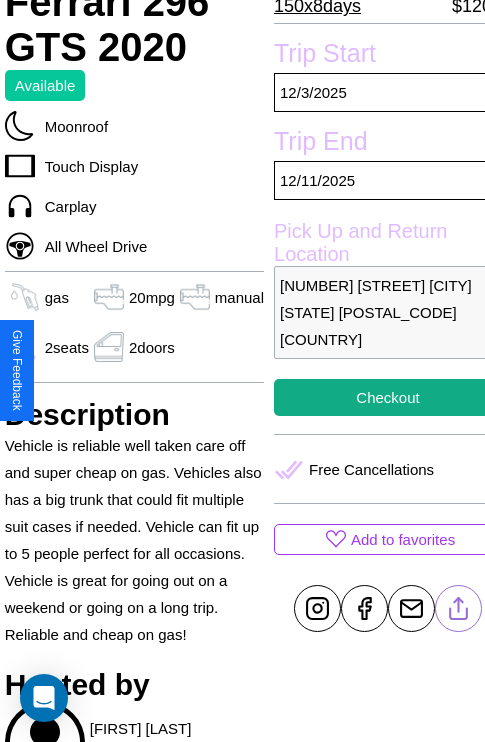 scroll, scrollTop: 458, scrollLeft: 68, axis: both 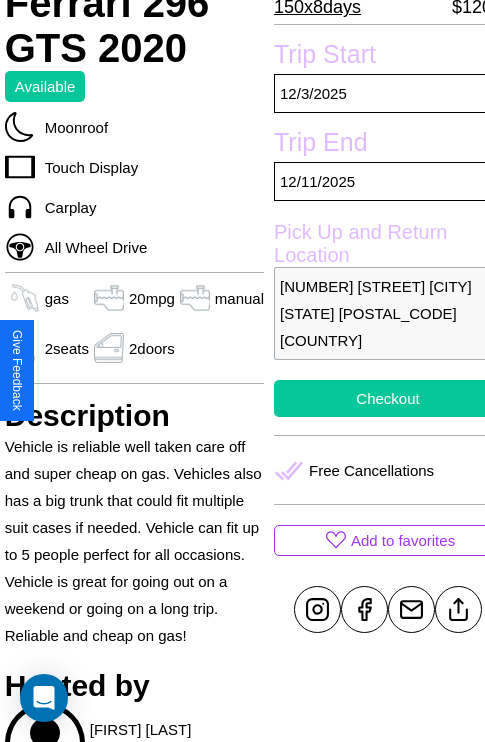 click on "Checkout" at bounding box center (388, 398) 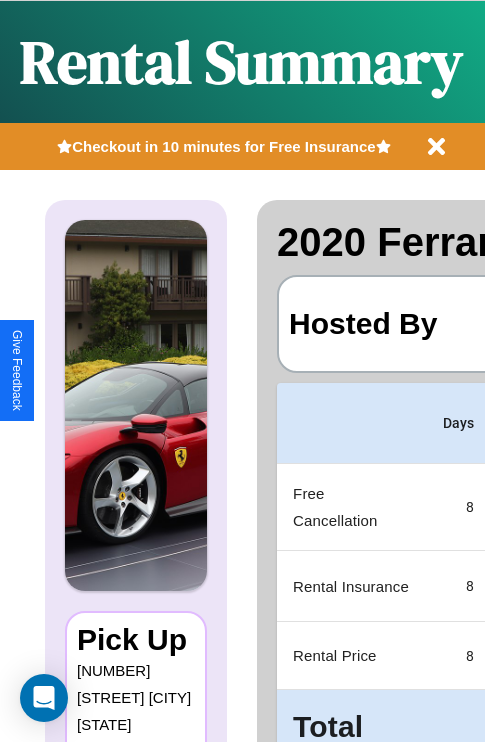 scroll, scrollTop: 0, scrollLeft: 382, axis: horizontal 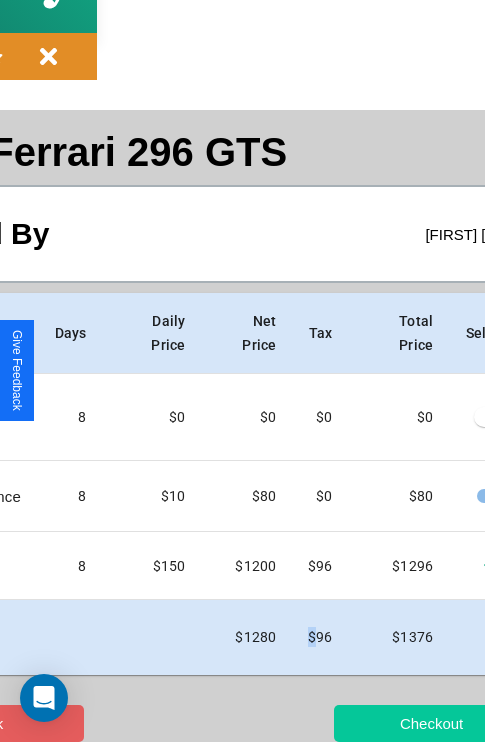 click on "Checkout" at bounding box center [431, 723] 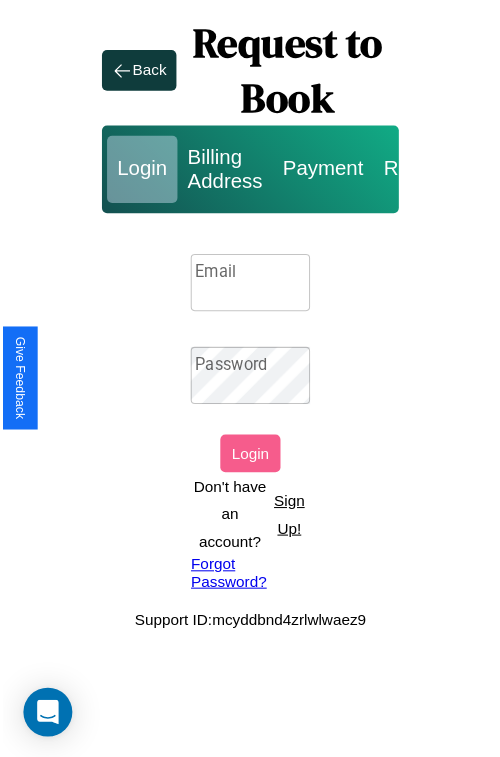 scroll, scrollTop: 0, scrollLeft: 0, axis: both 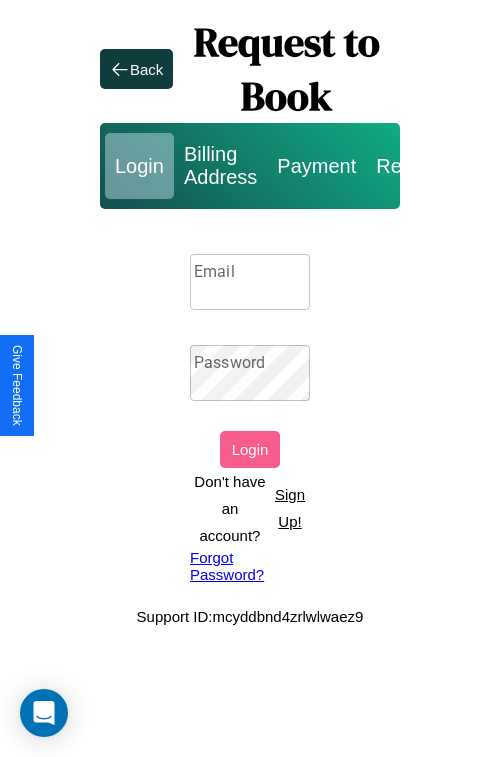 click on "Sign Up!" at bounding box center [290, 508] 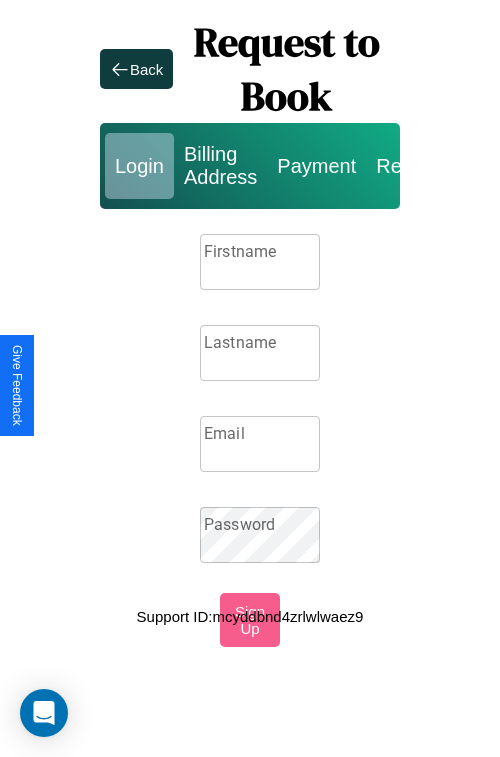 click on "Firstname" at bounding box center [260, 262] 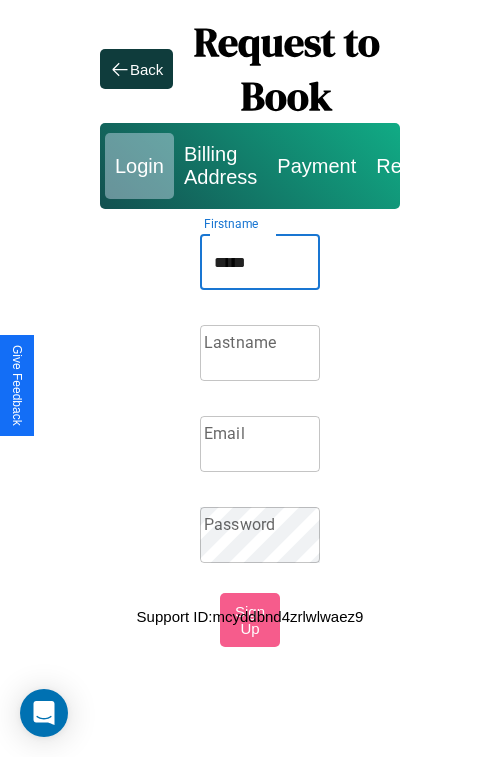 type on "*****" 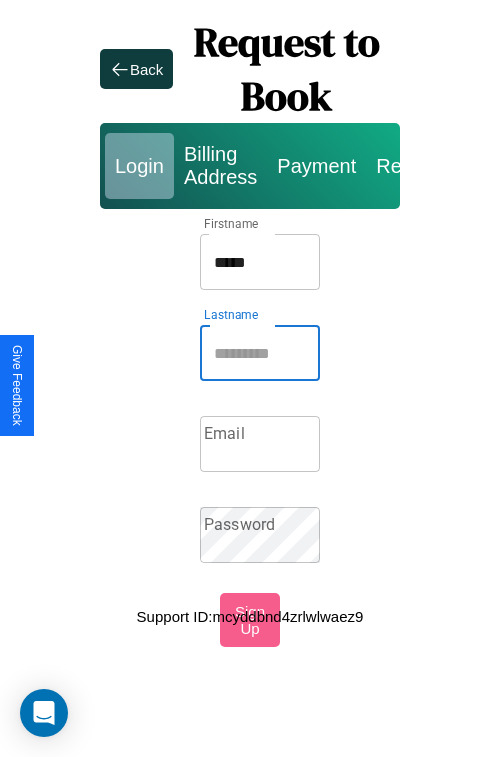 click on "Lastname" at bounding box center [260, 353] 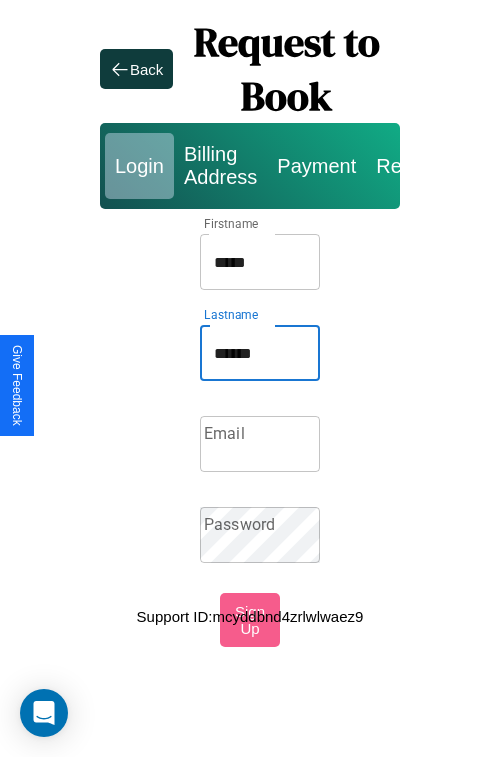 type on "******" 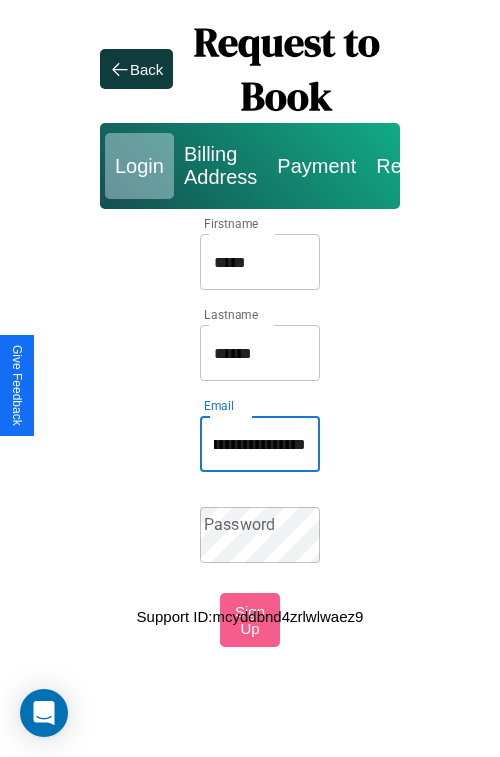 scroll, scrollTop: 0, scrollLeft: 89, axis: horizontal 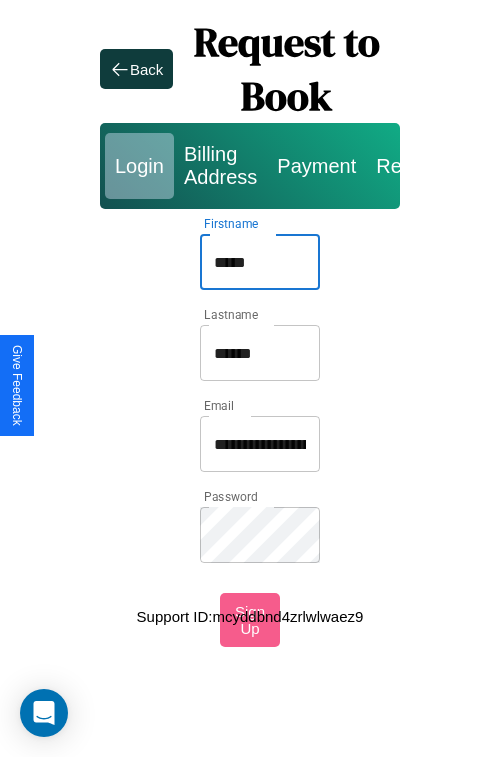 click on "*****" at bounding box center (260, 262) 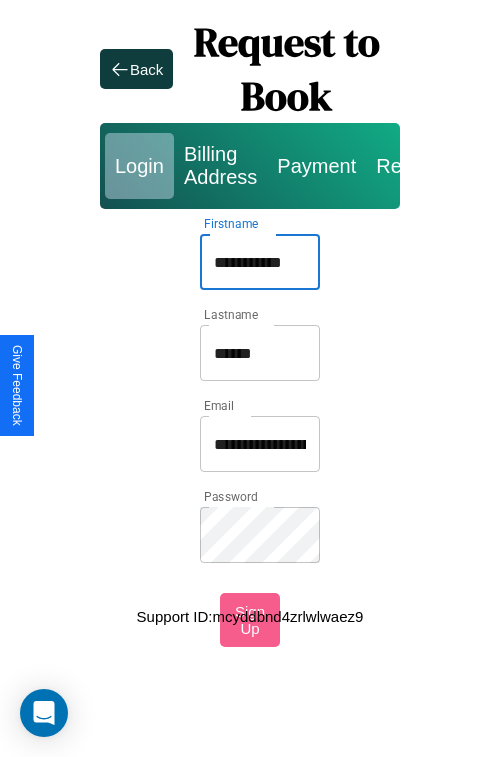 type on "**********" 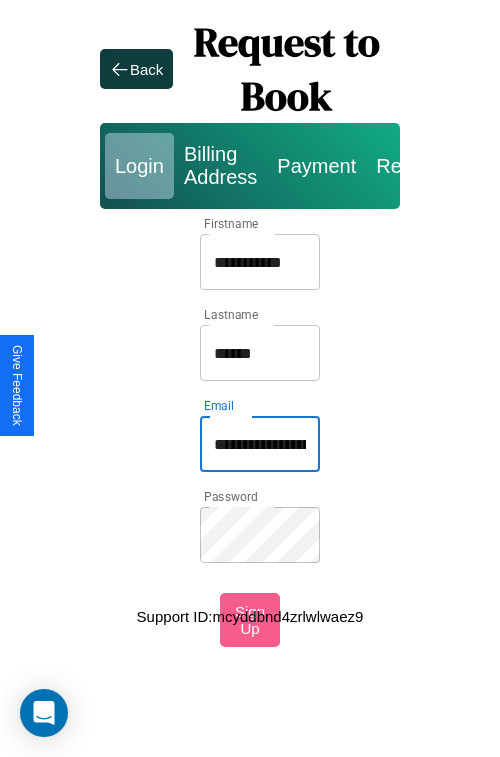 click on "**********" at bounding box center [260, 444] 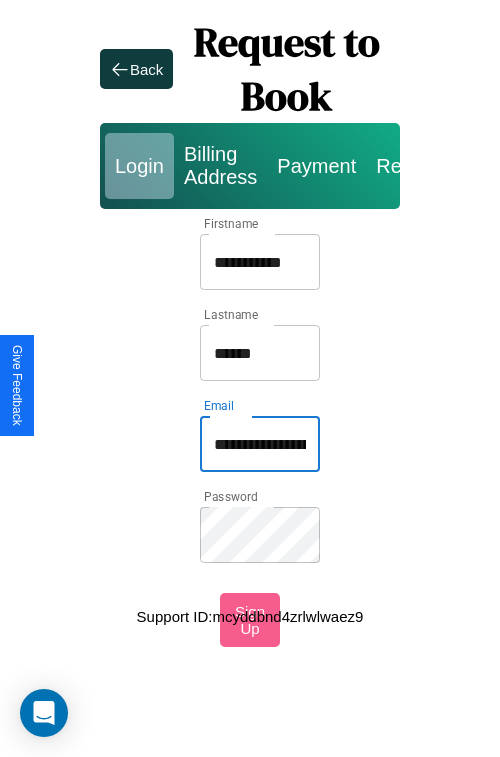 type on "**********" 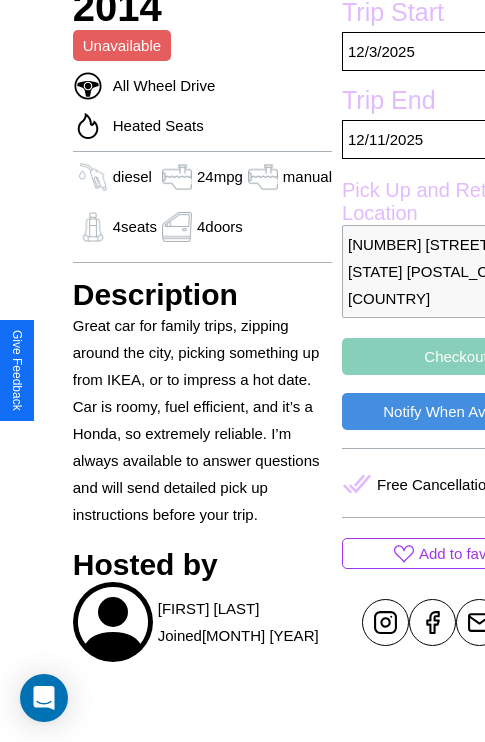 scroll, scrollTop: 571, scrollLeft: 0, axis: vertical 